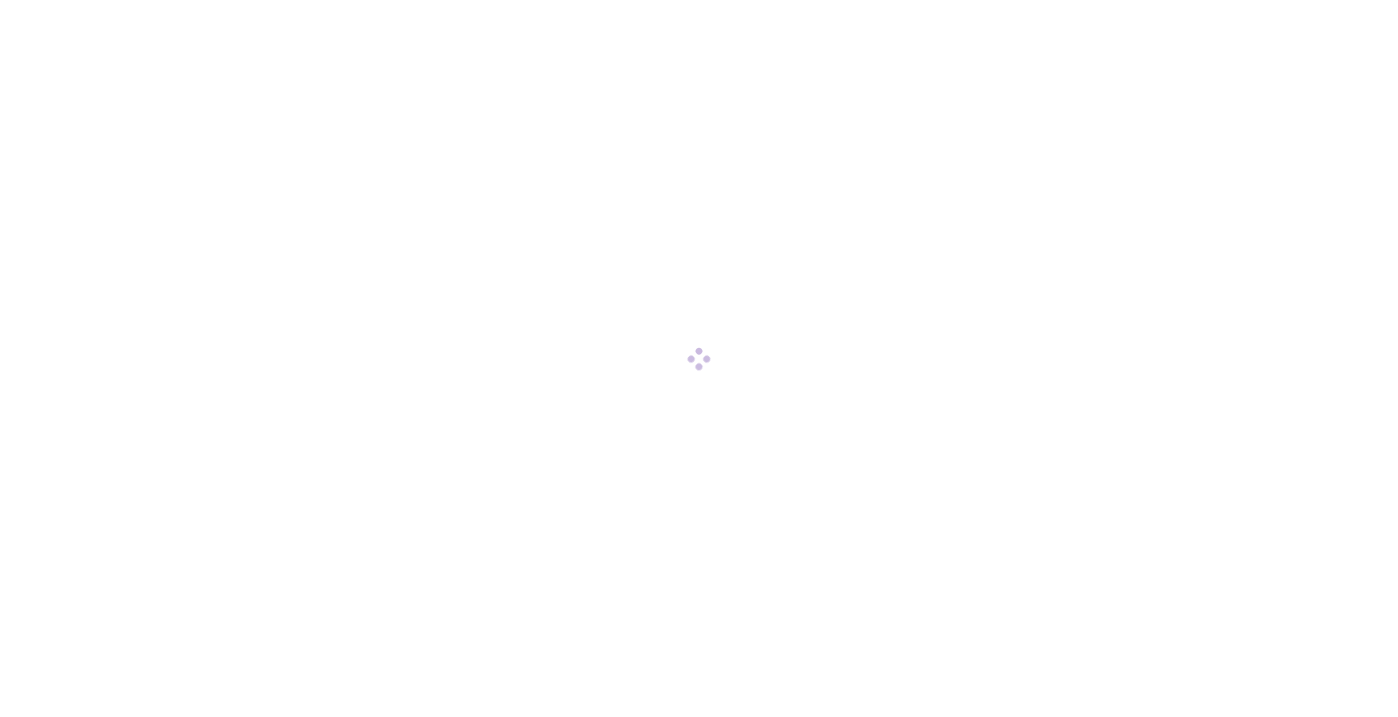 scroll, scrollTop: 0, scrollLeft: 0, axis: both 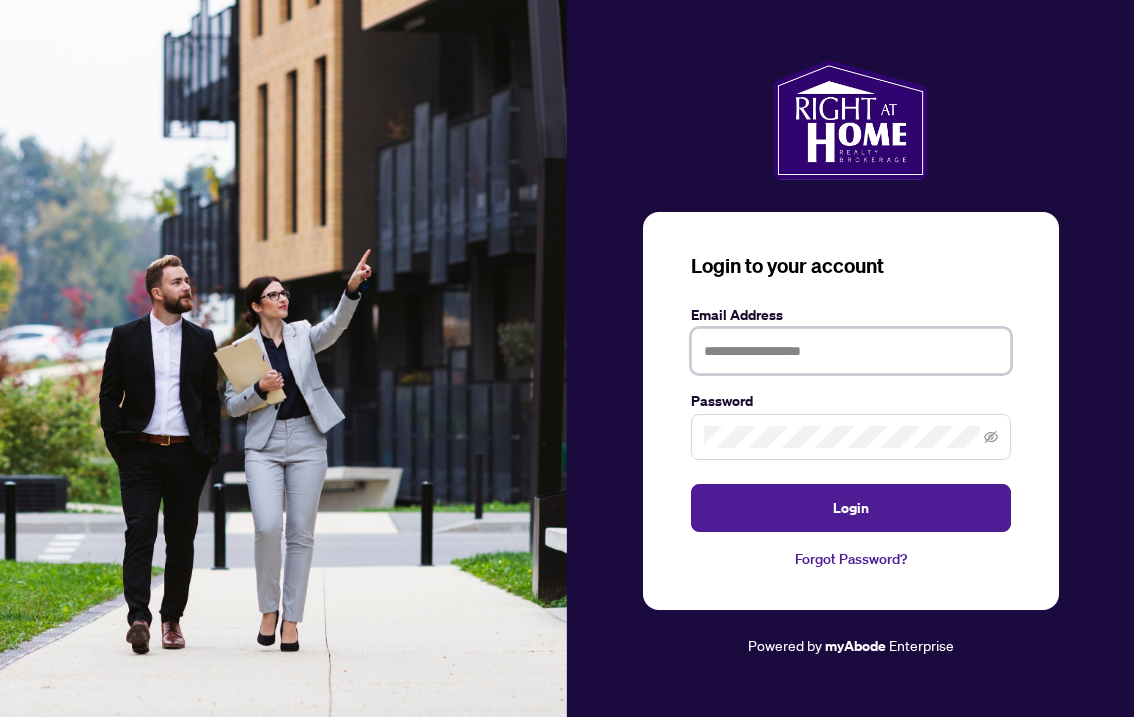 click at bounding box center (851, 351) 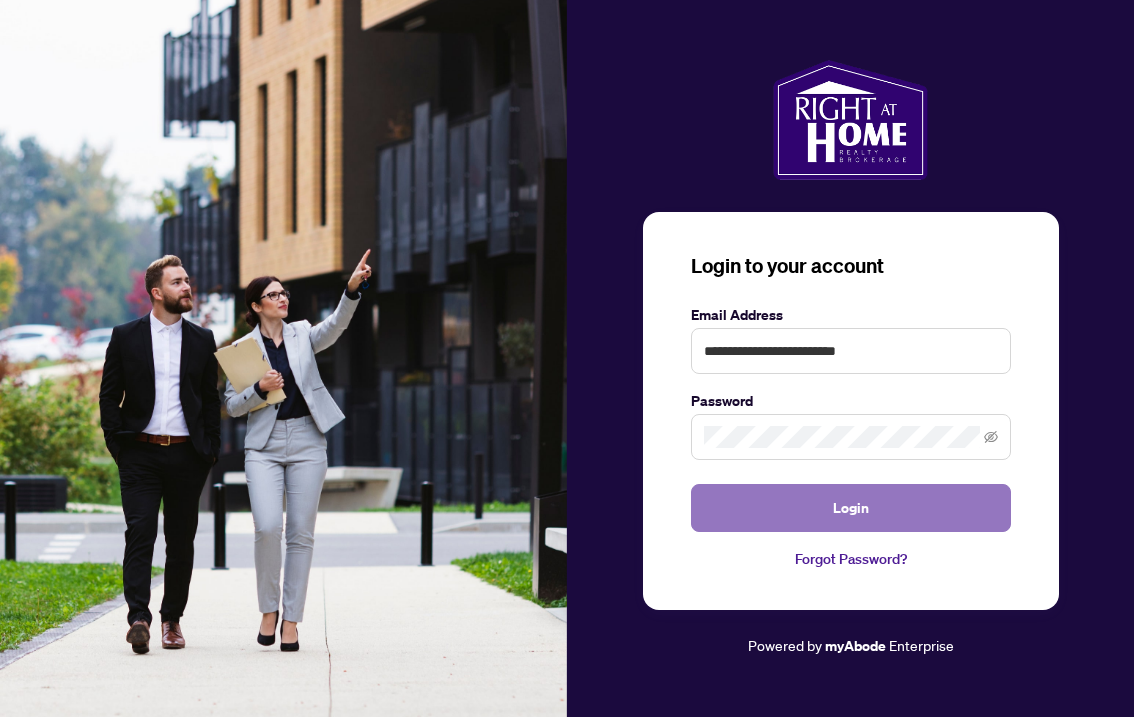 click on "Login" at bounding box center [851, 508] 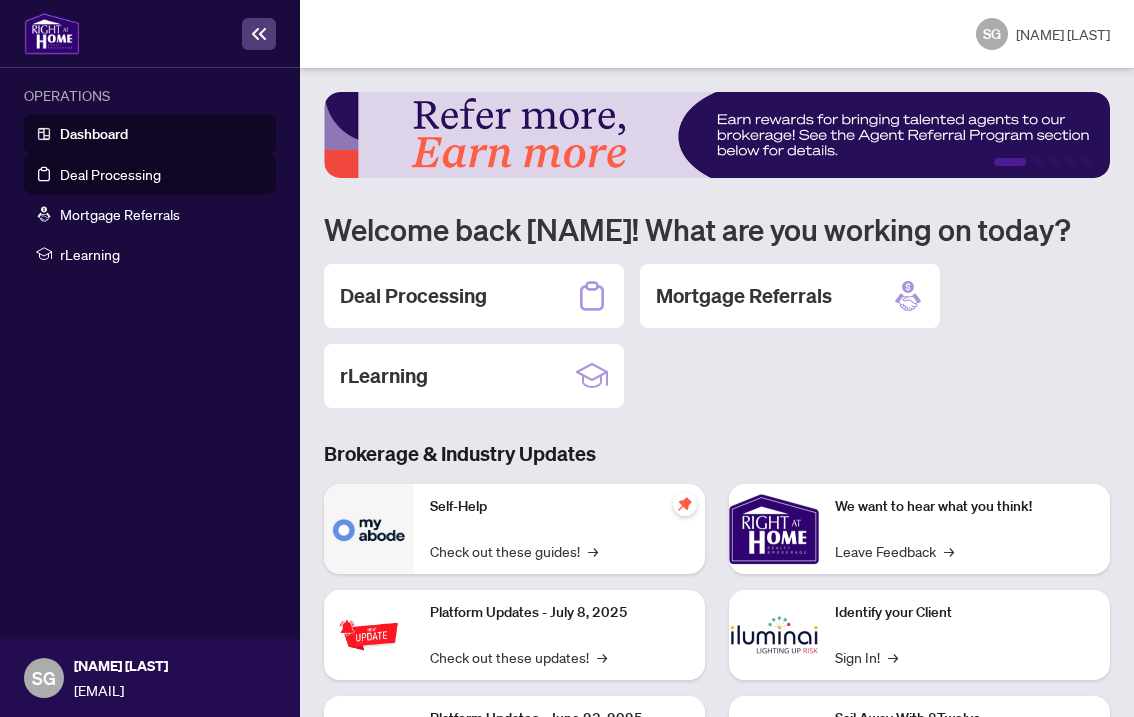 click on "Deal Processing" at bounding box center (110, 174) 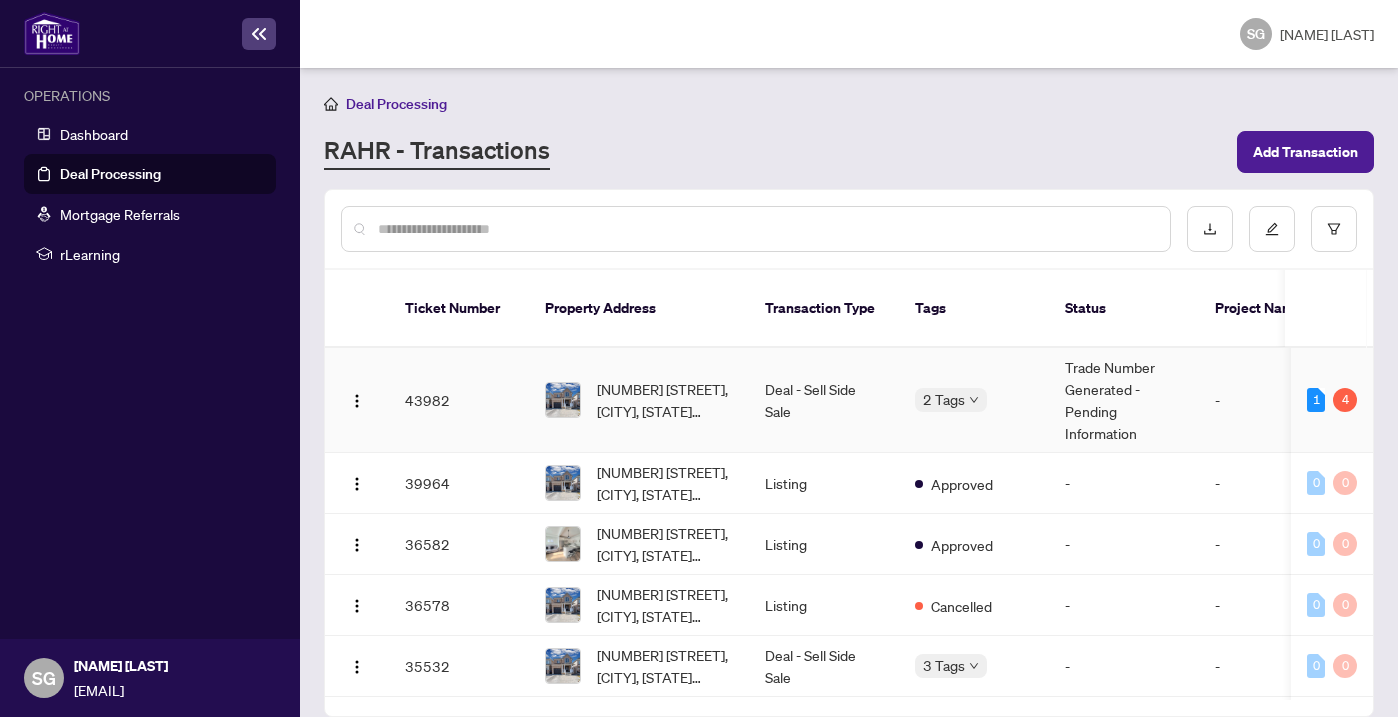 click on "Deal - Sell Side Sale" at bounding box center [824, 400] 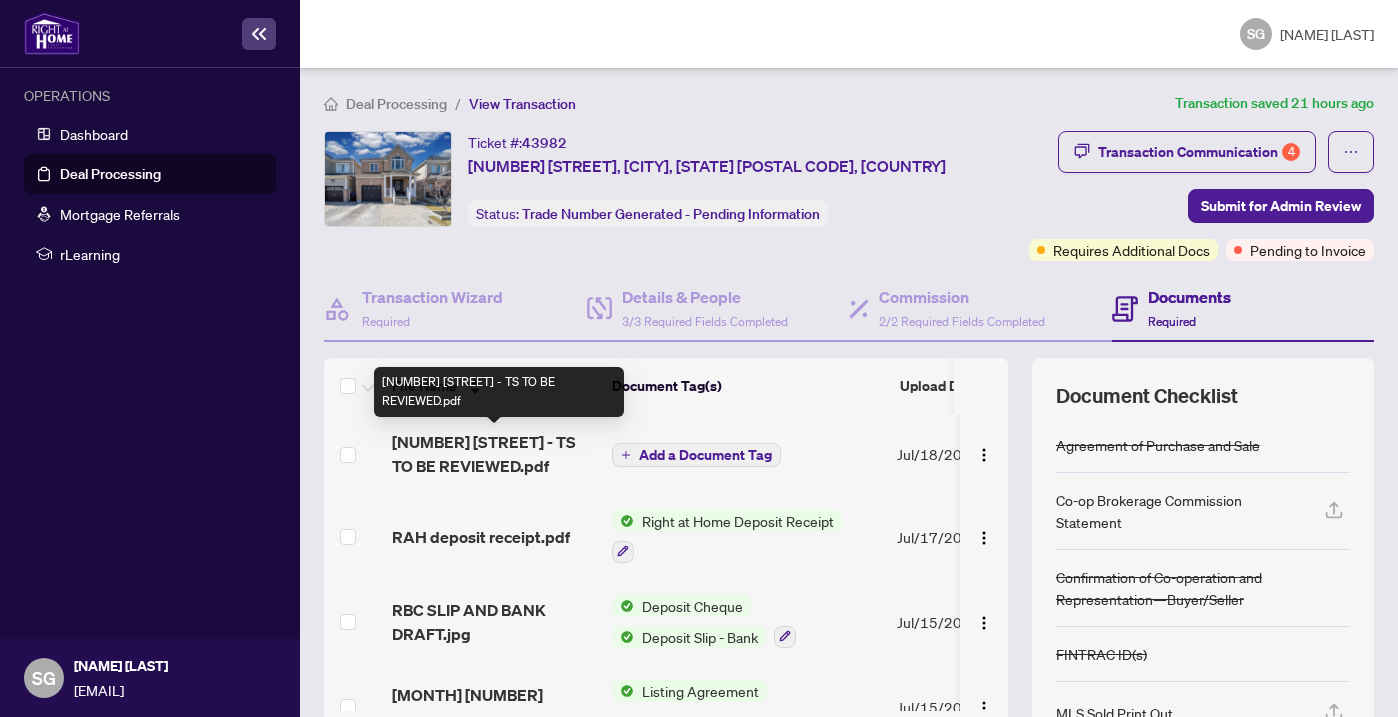 click on "[NUMBER] [STREET] - TS TO BE REVIEWED.pdf" at bounding box center [494, 454] 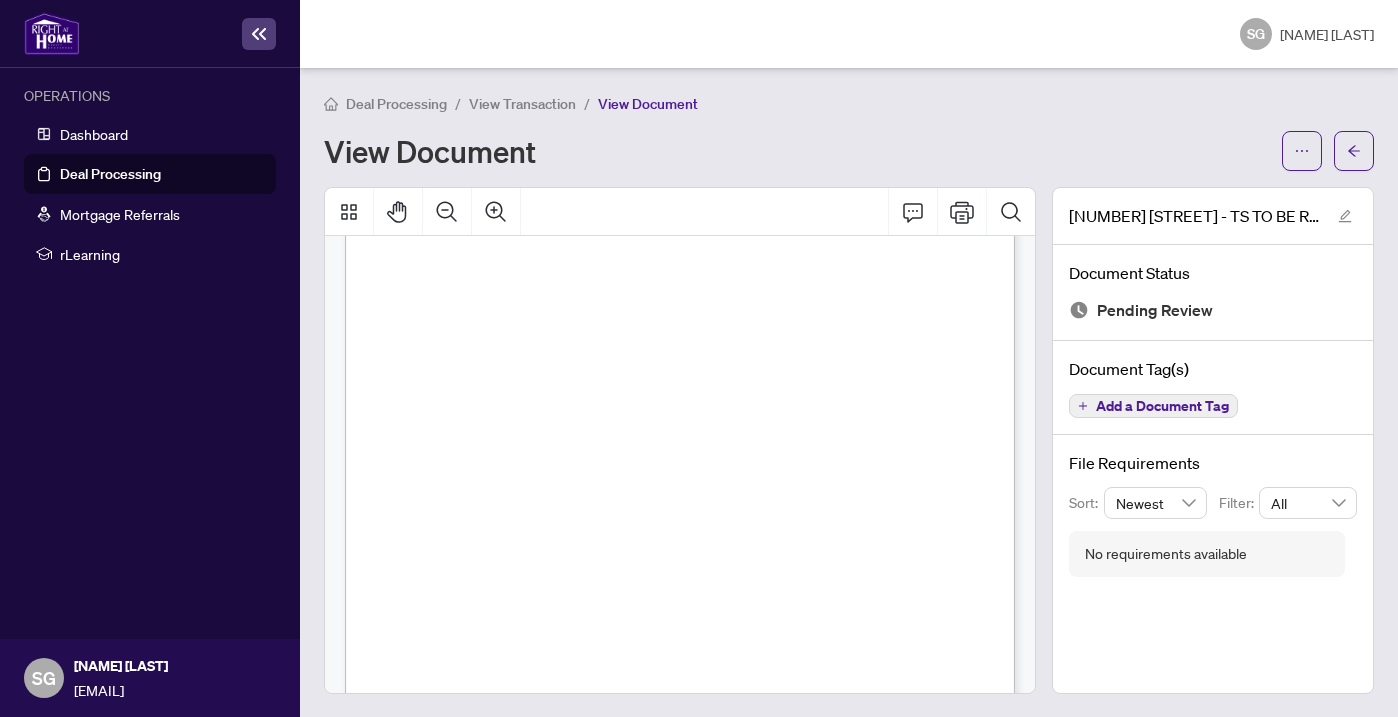 scroll, scrollTop: 51, scrollLeft: 0, axis: vertical 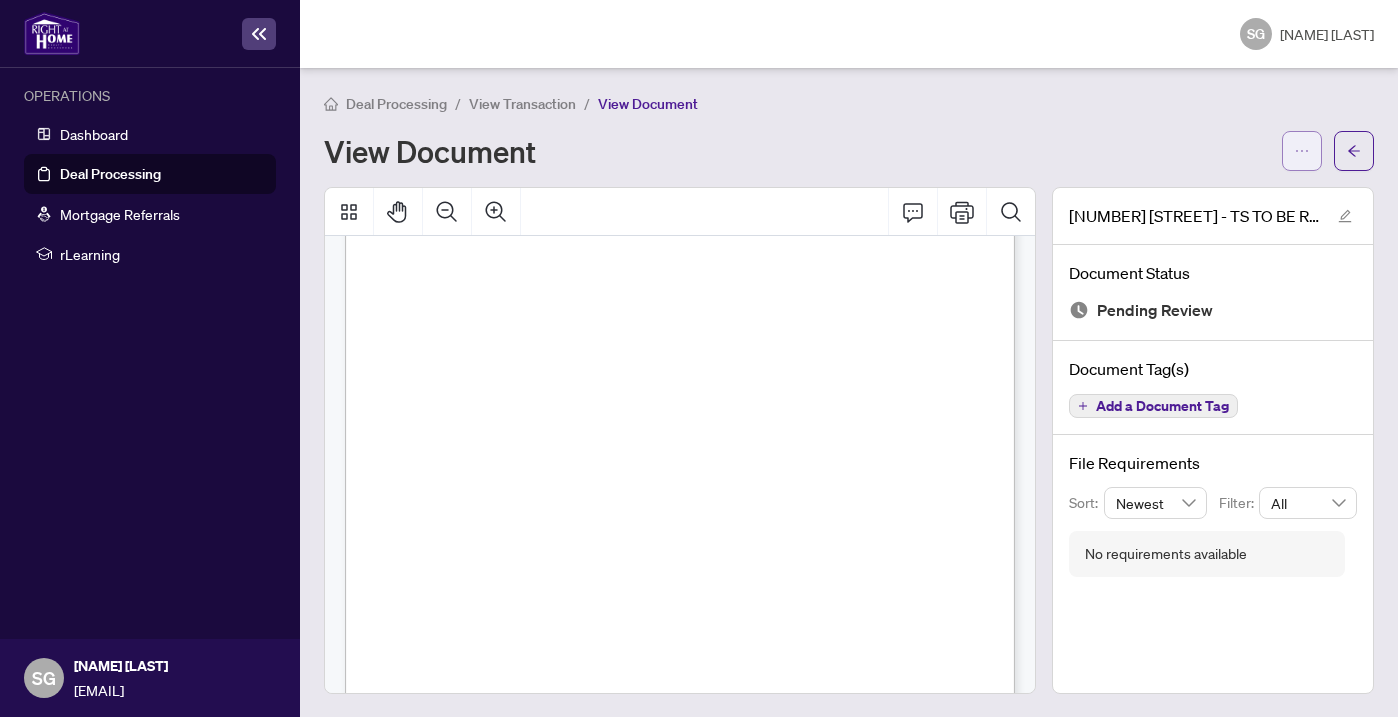 click 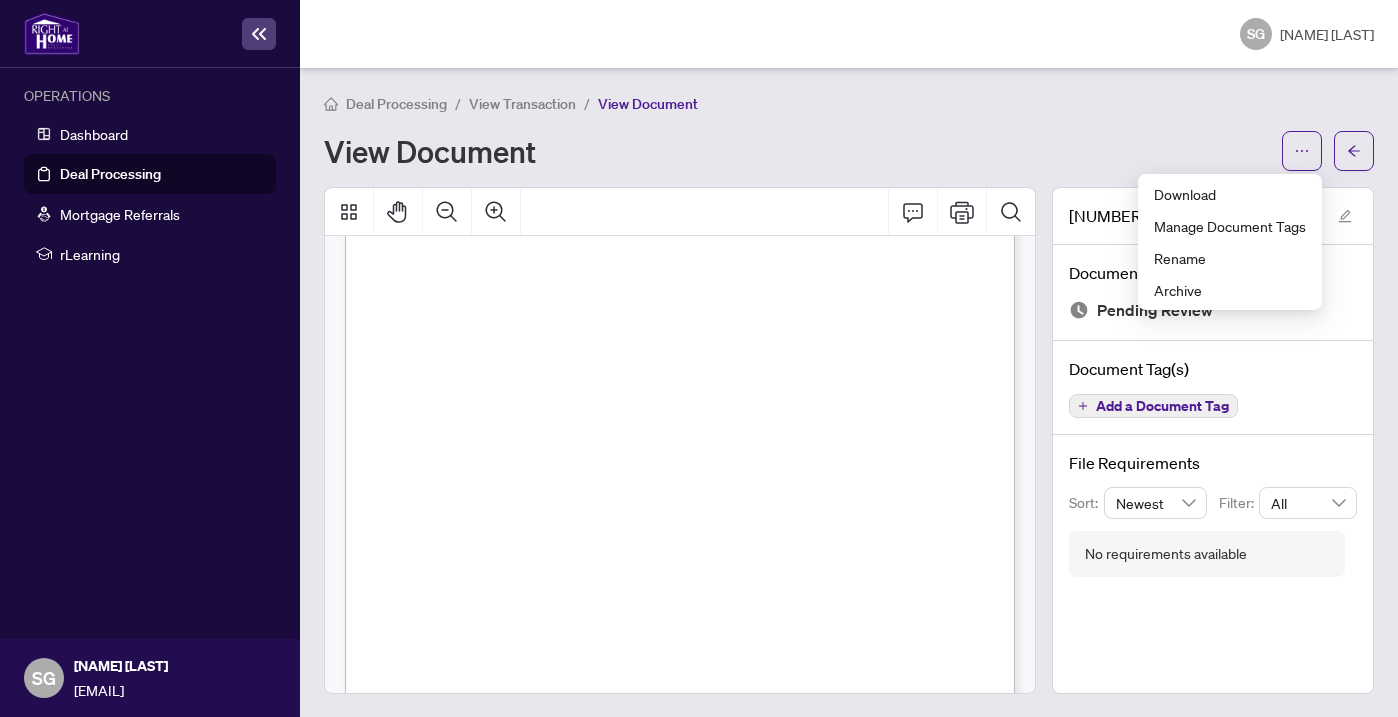 click on "View Document" at bounding box center [797, 151] 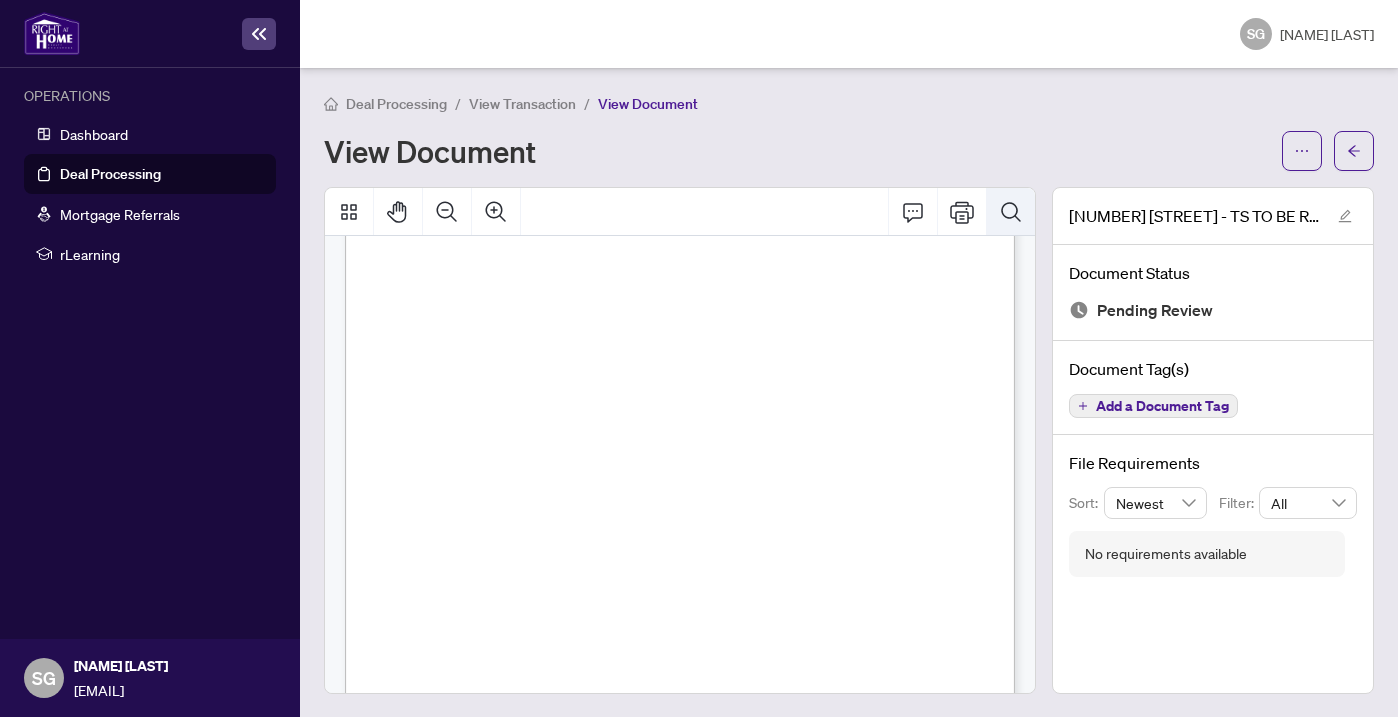 click 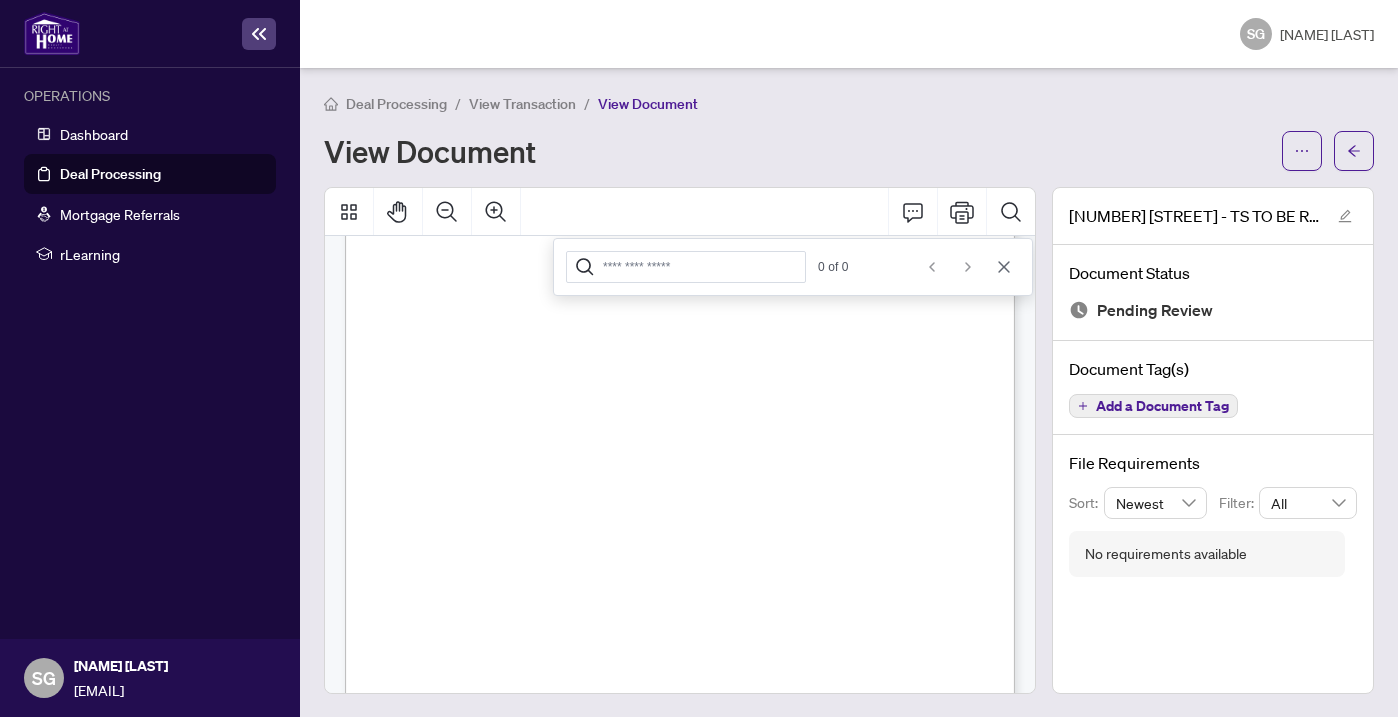 click 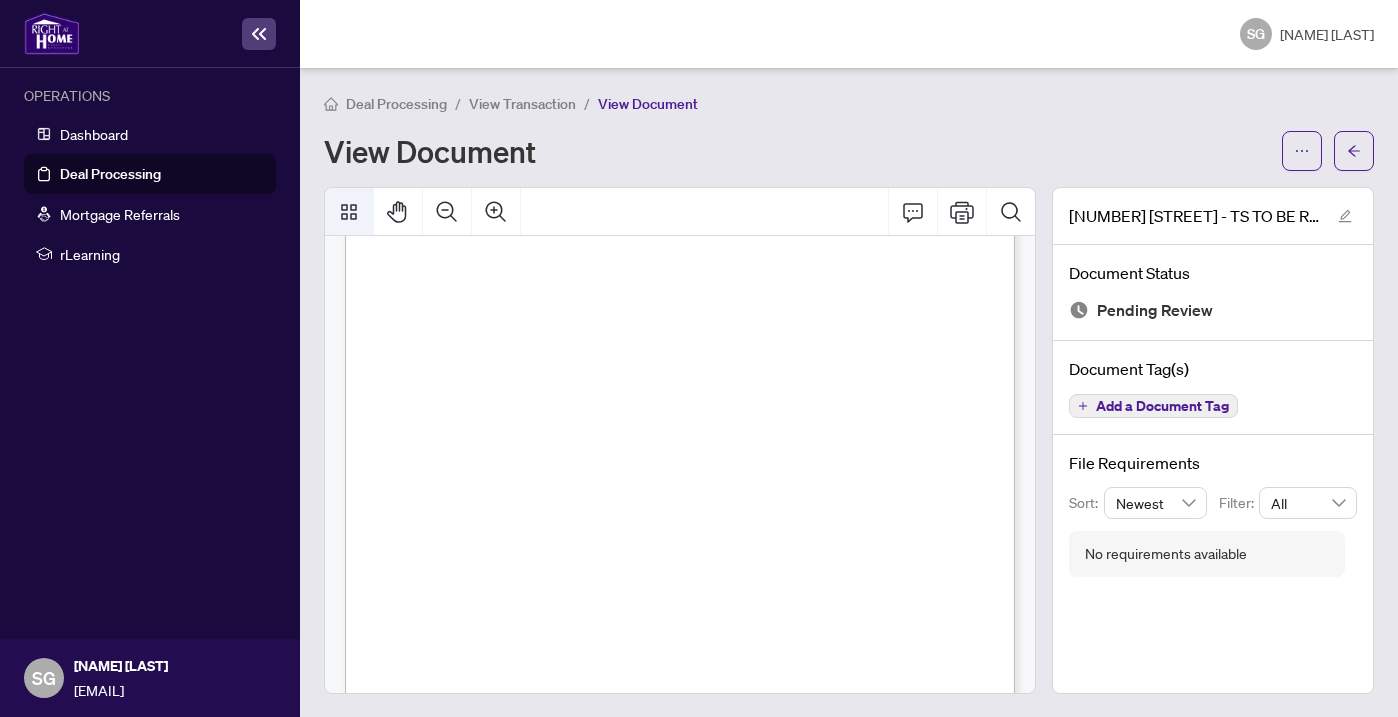 click 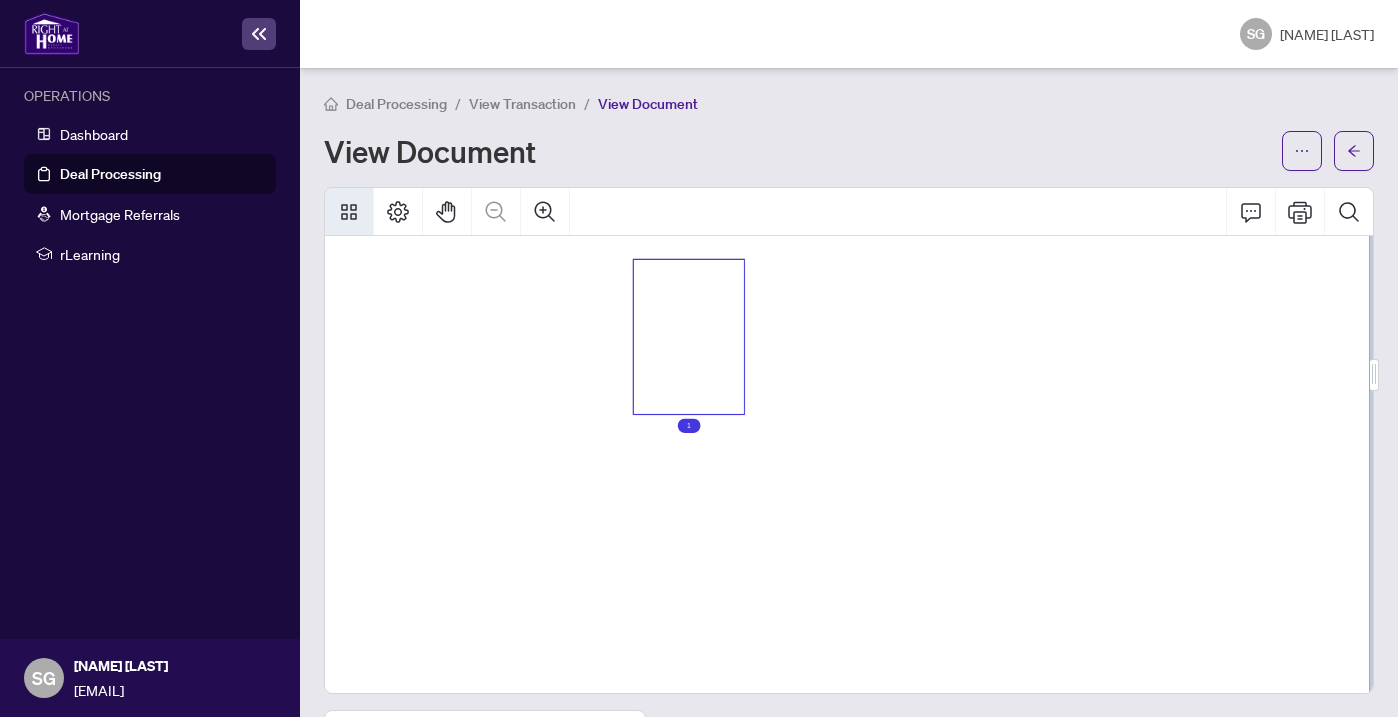 scroll, scrollTop: 0, scrollLeft: 0, axis: both 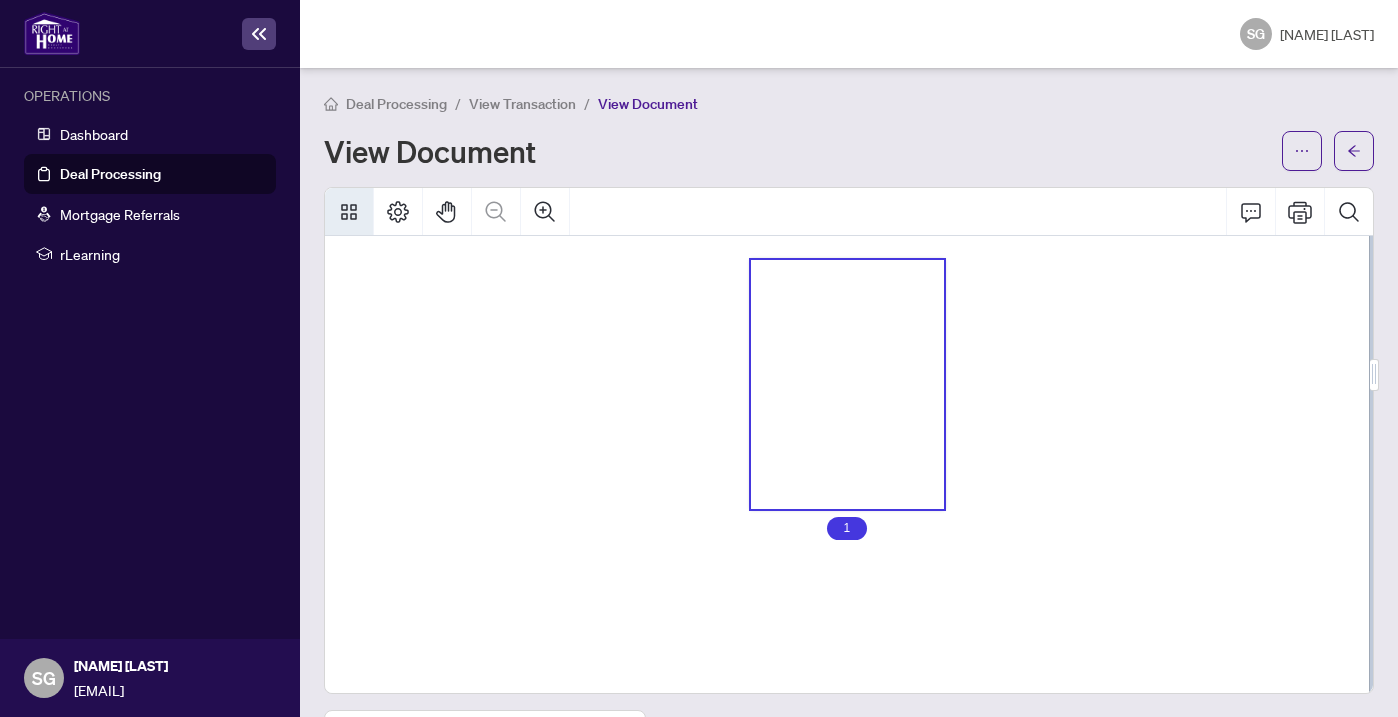 click 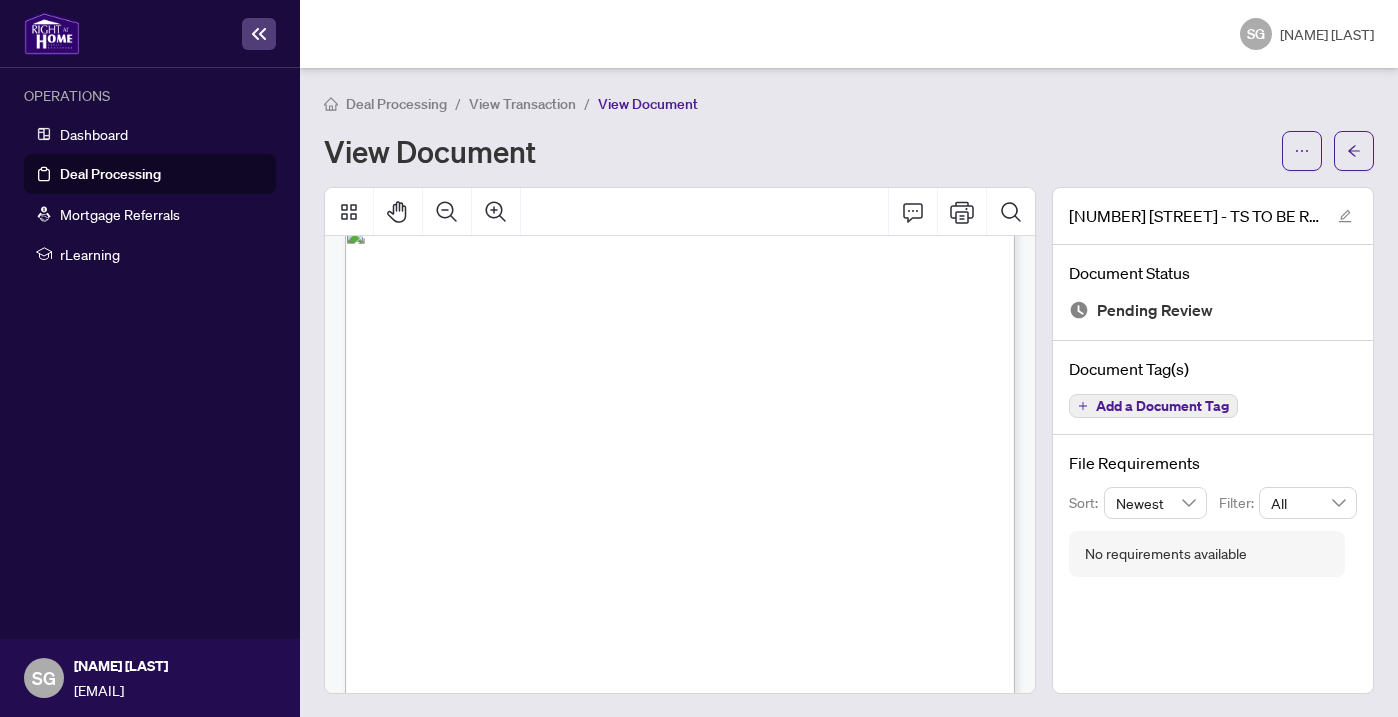 scroll, scrollTop: 0, scrollLeft: 0, axis: both 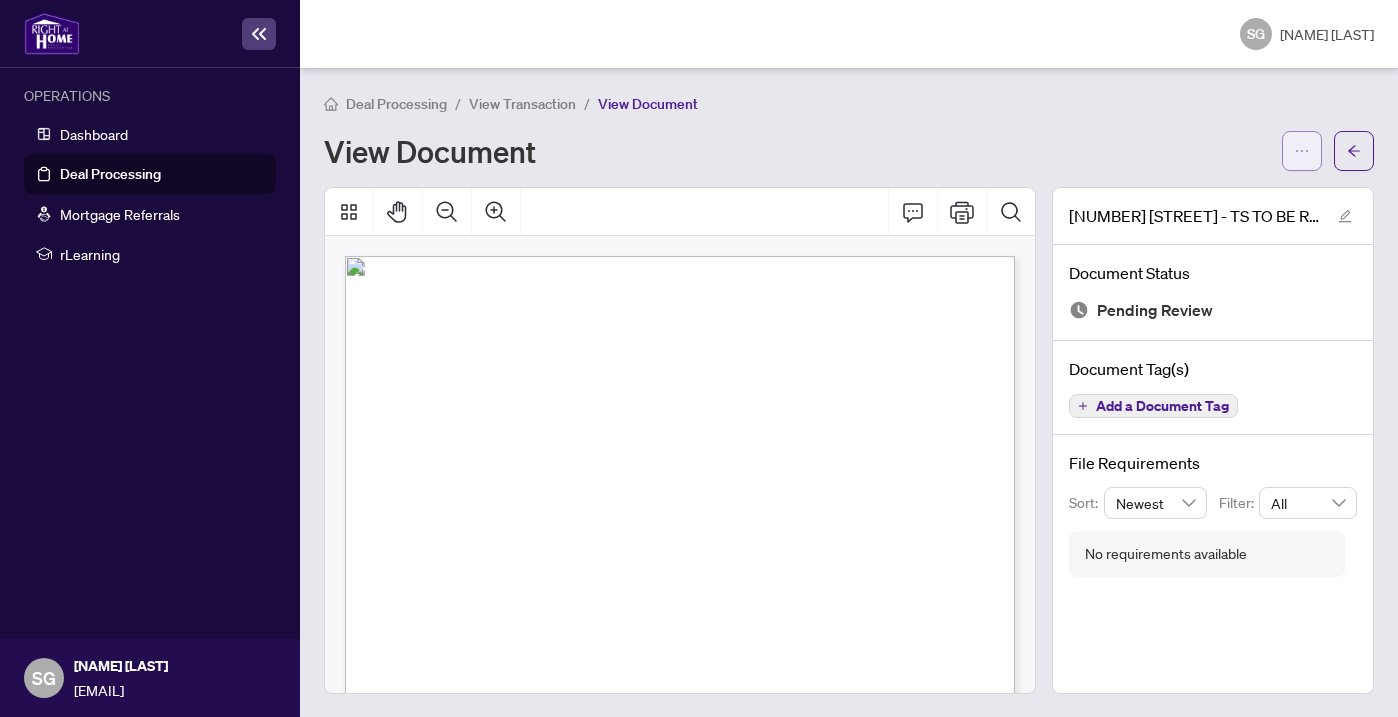 click 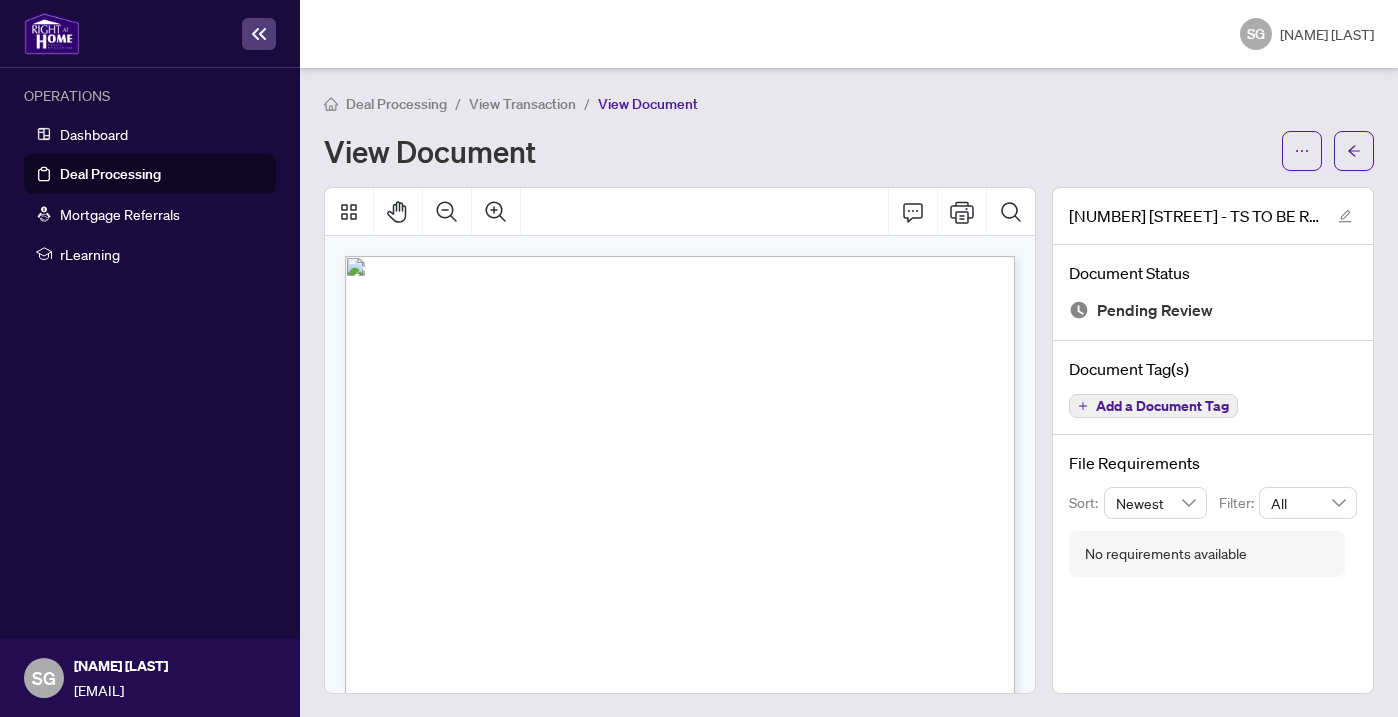 click on "View Document" at bounding box center [797, 151] 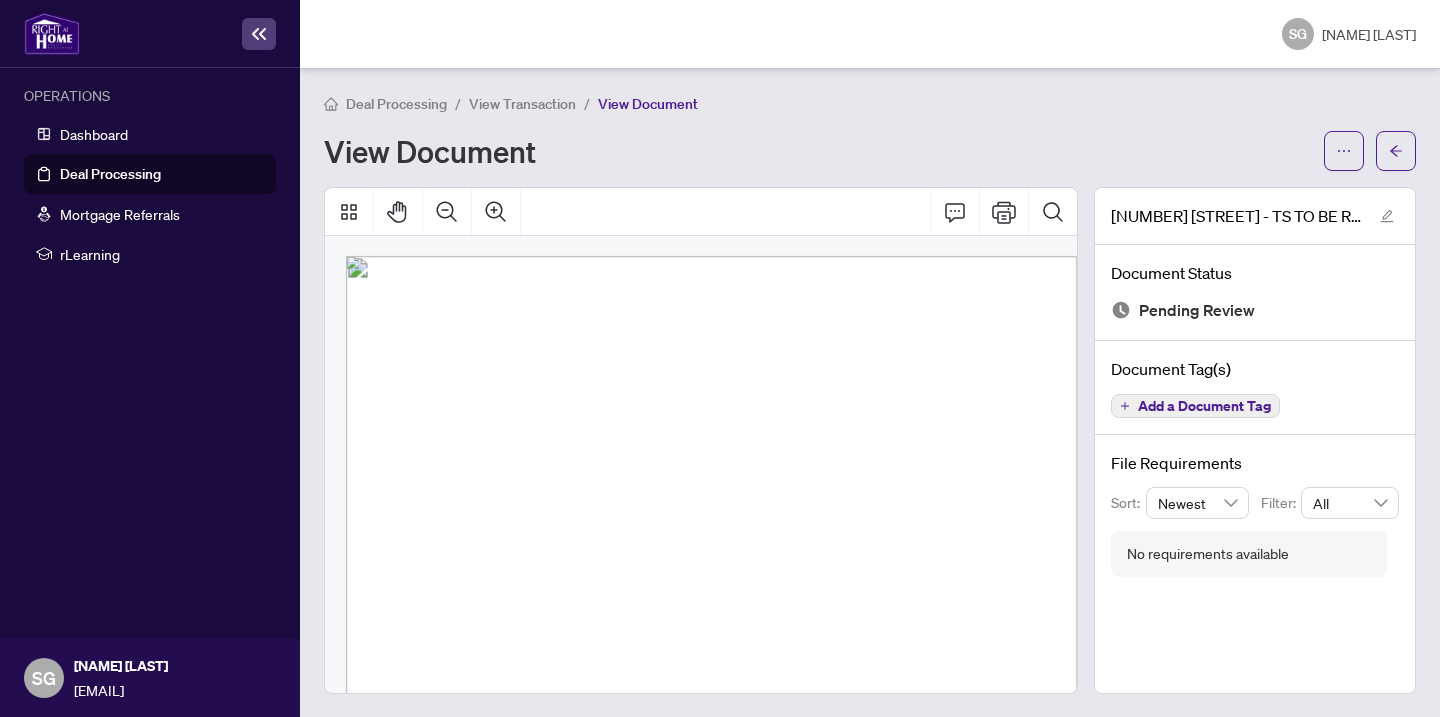 scroll, scrollTop: 0, scrollLeft: 0, axis: both 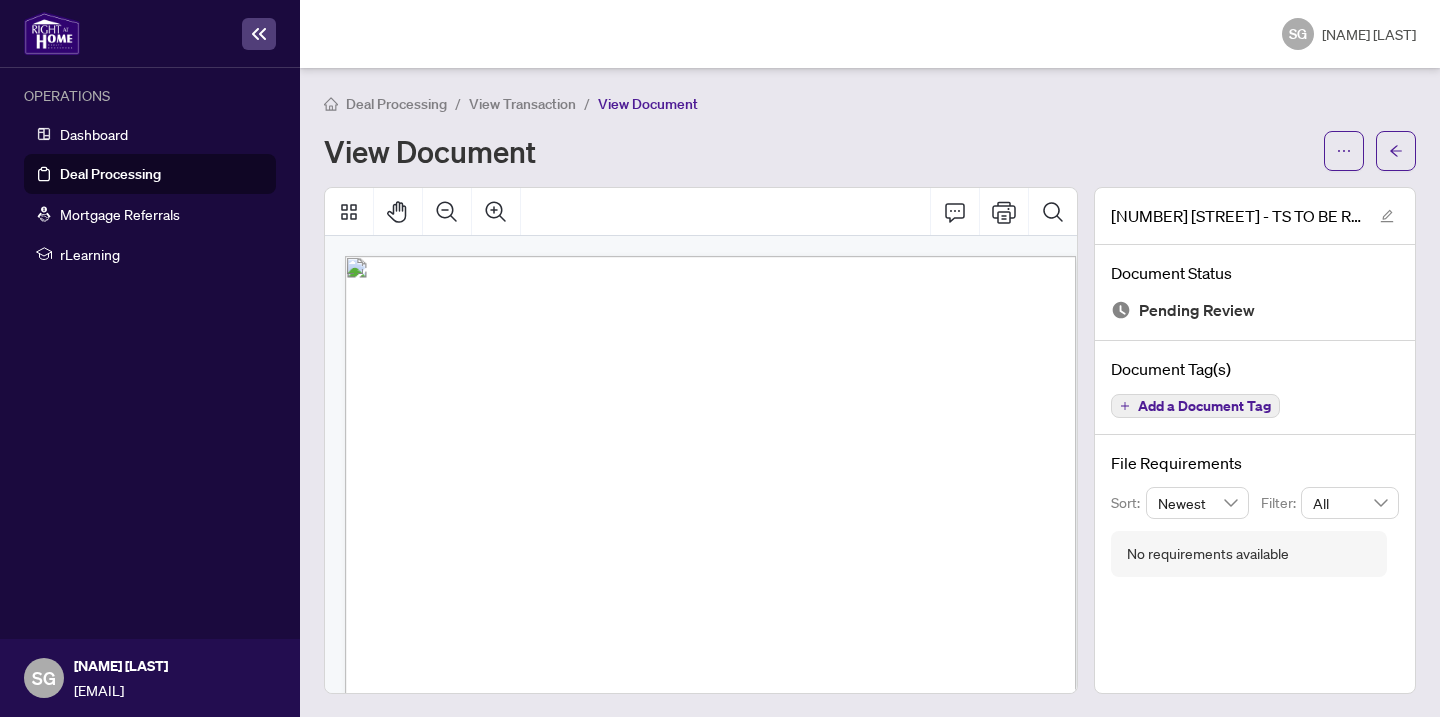 click on "View Transaction" at bounding box center [522, 104] 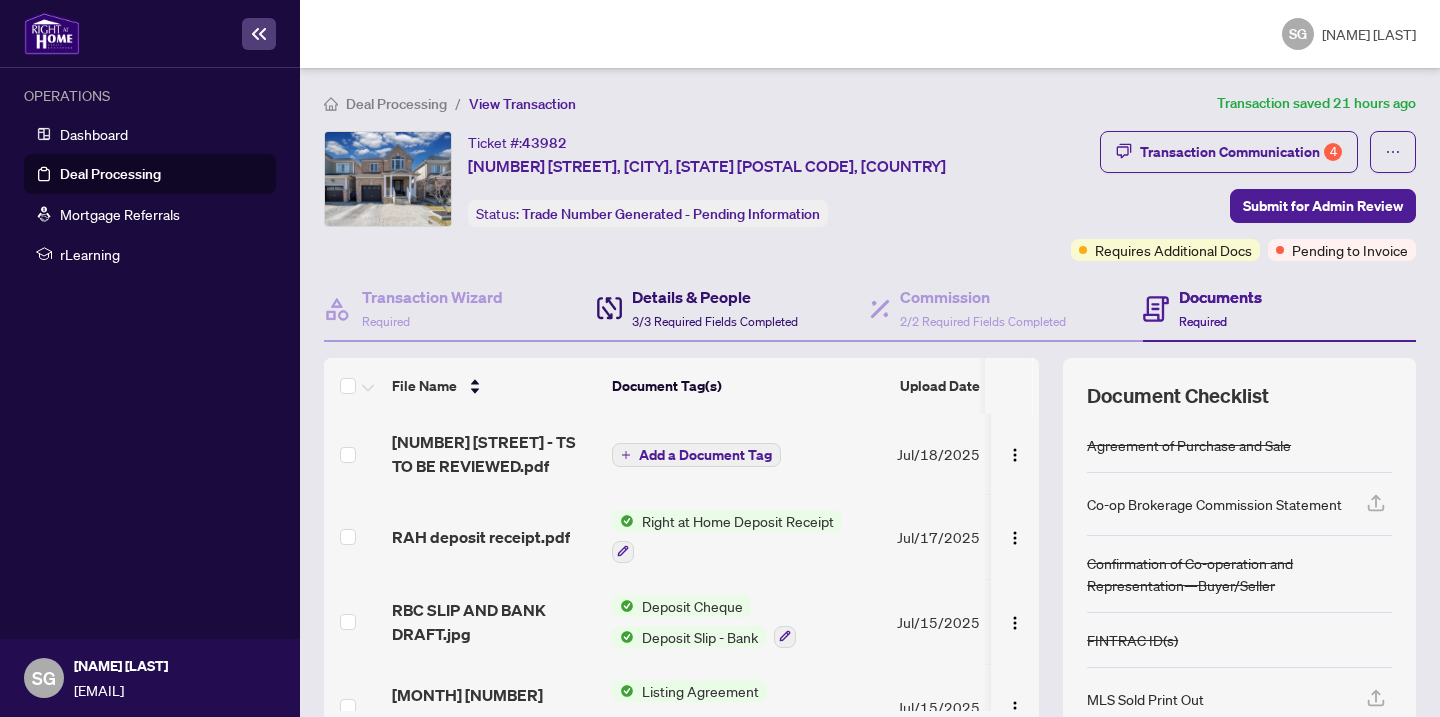 click on "3/3 Required Fields Completed" at bounding box center [715, 321] 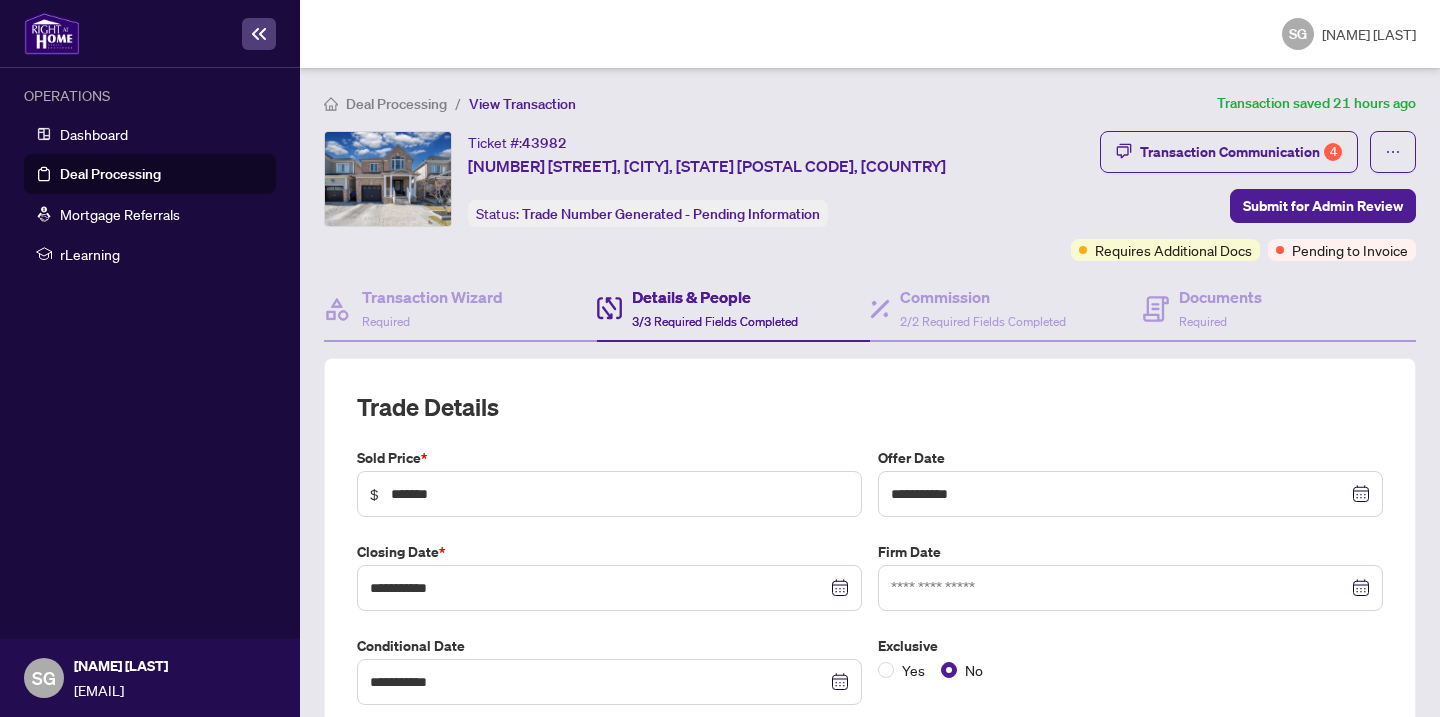 type on "**********" 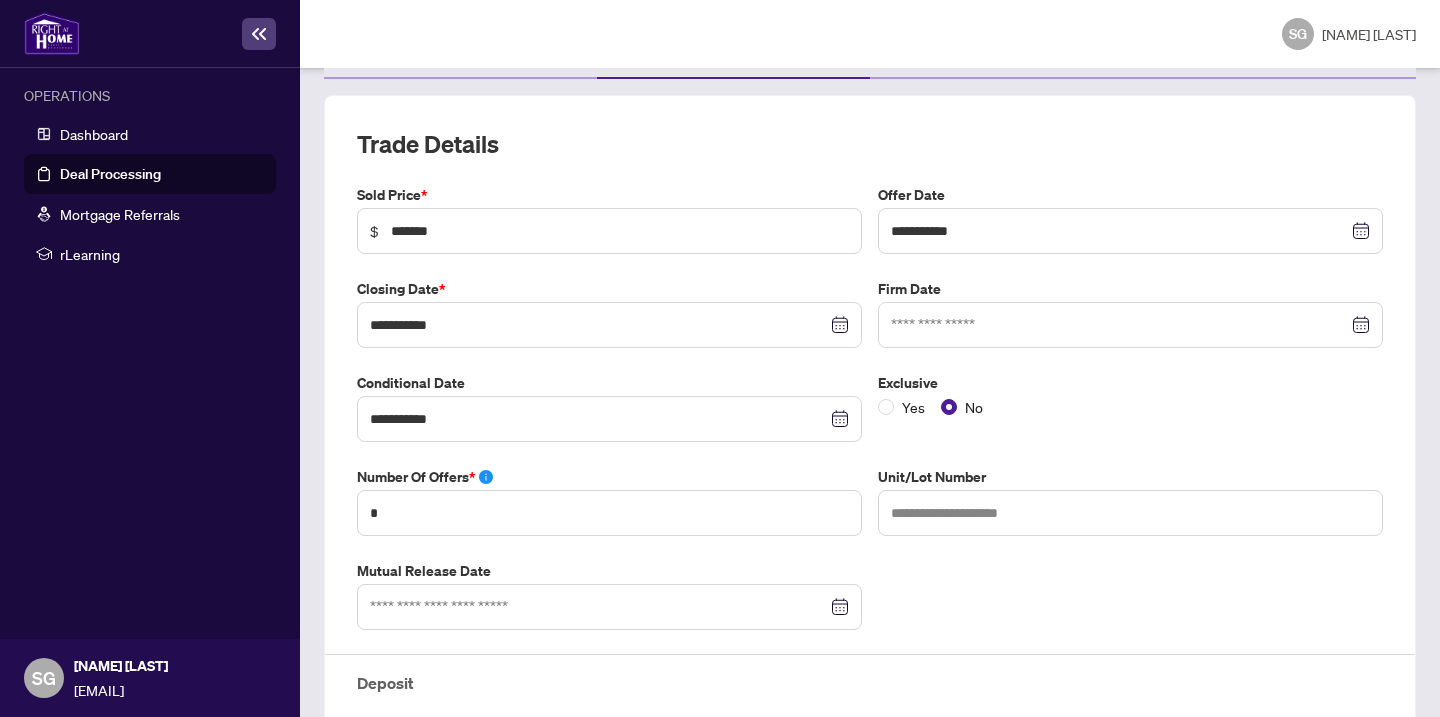 scroll, scrollTop: 0, scrollLeft: 0, axis: both 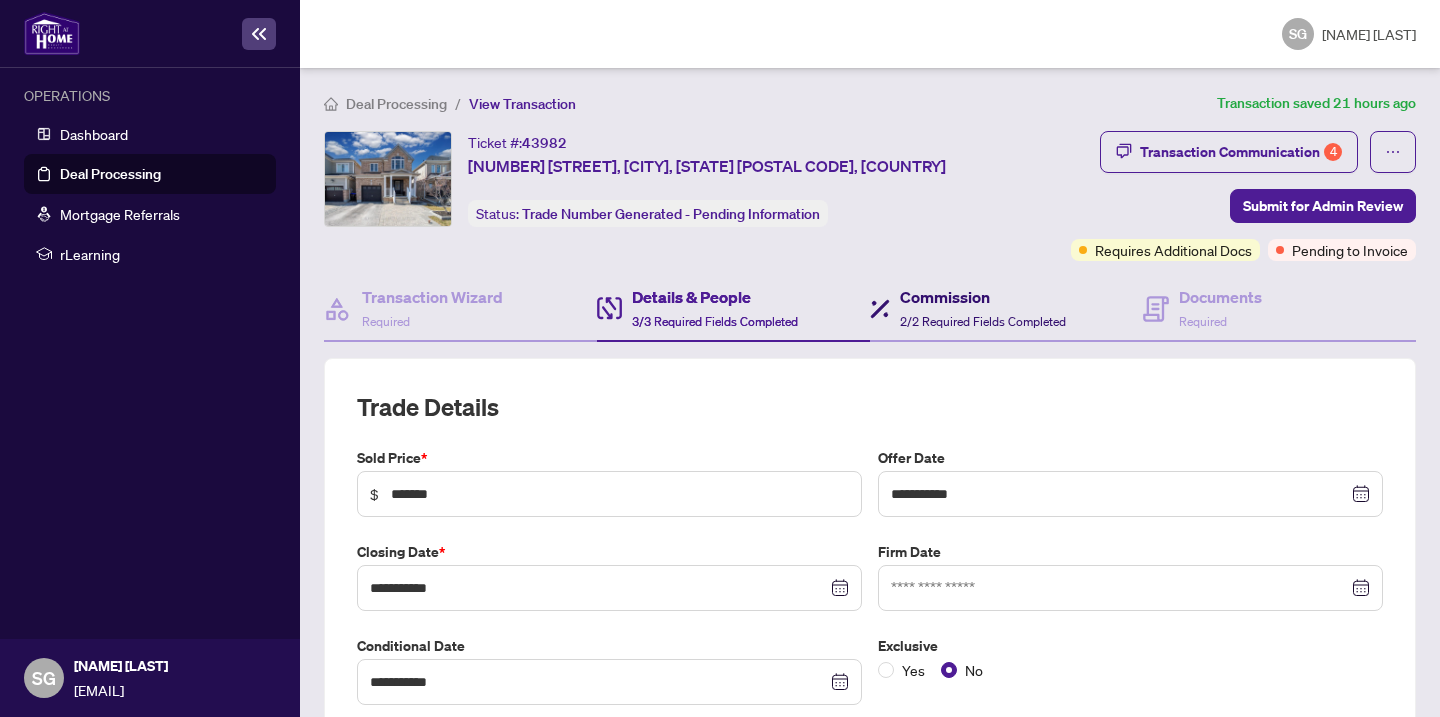 click on "Commission" at bounding box center [983, 297] 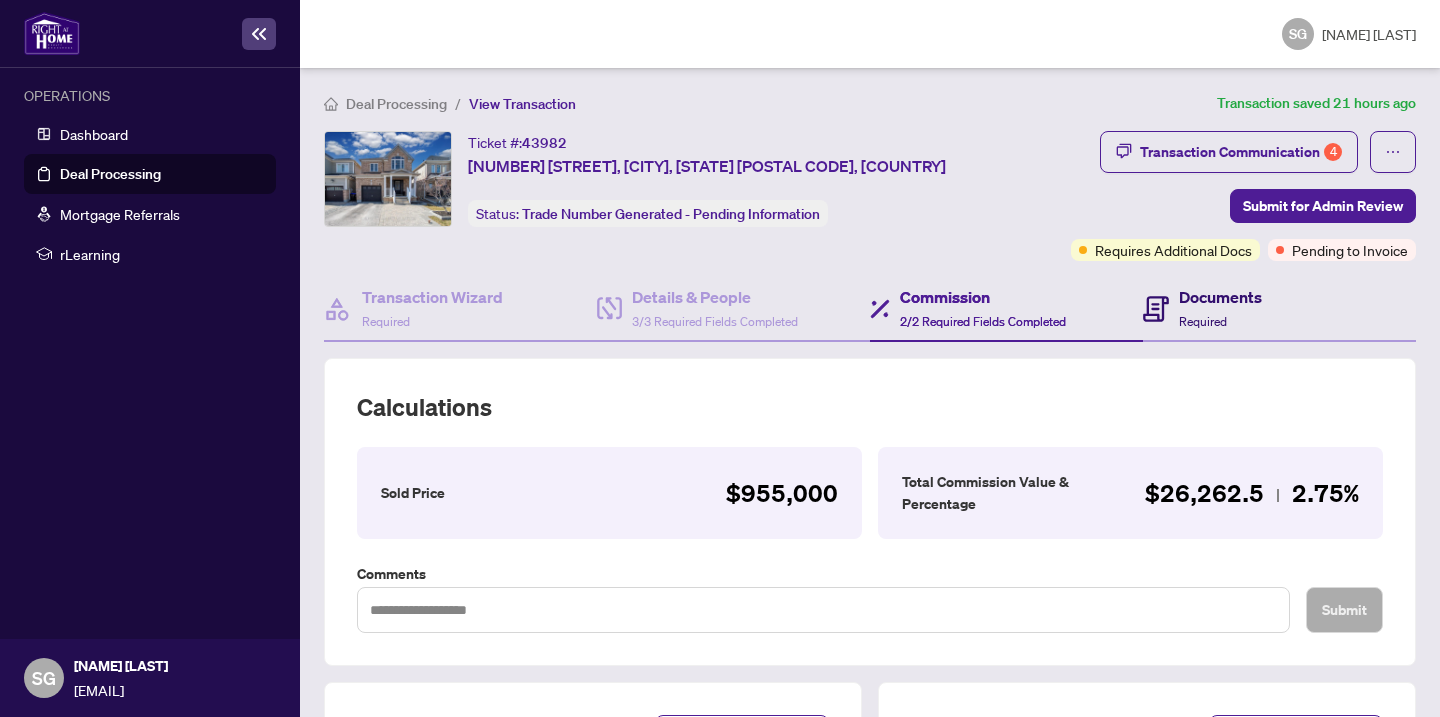 click on "Documents Required" at bounding box center (1202, 308) 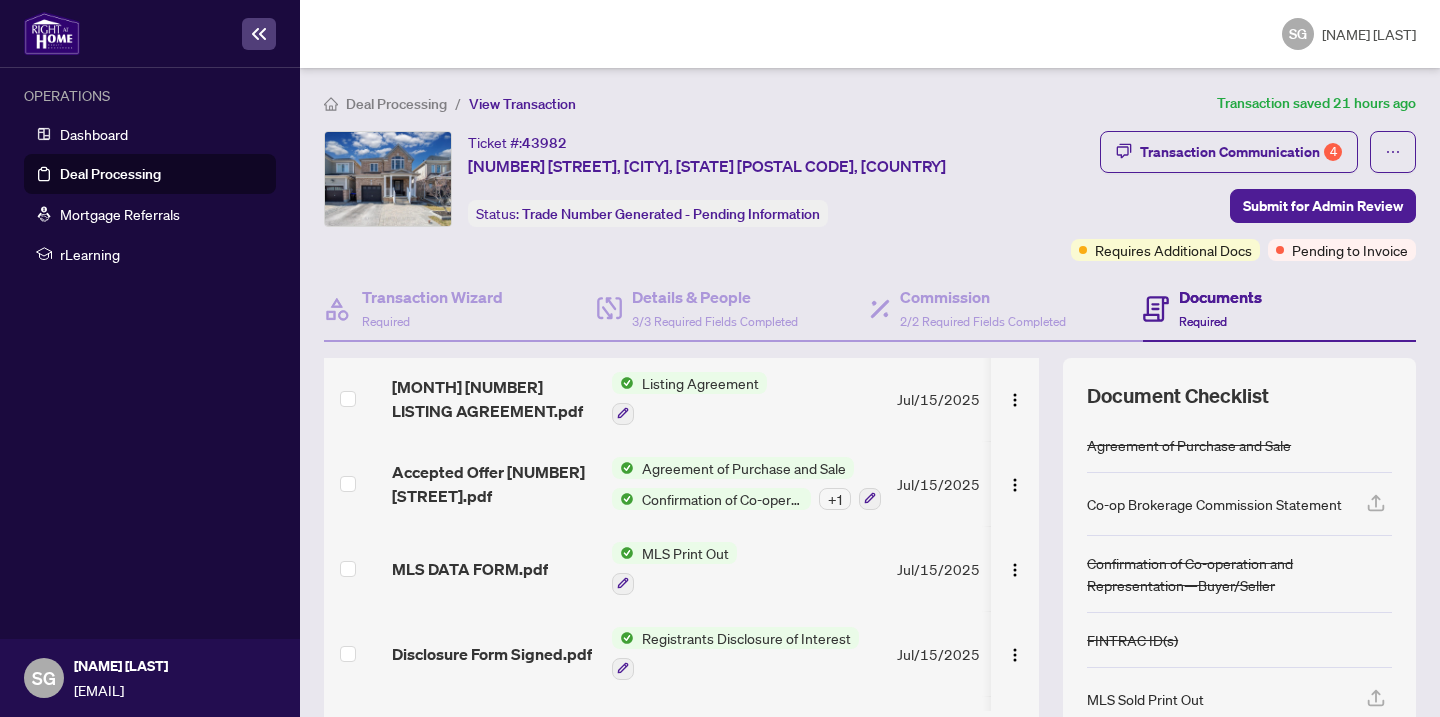 scroll, scrollTop: 306, scrollLeft: 0, axis: vertical 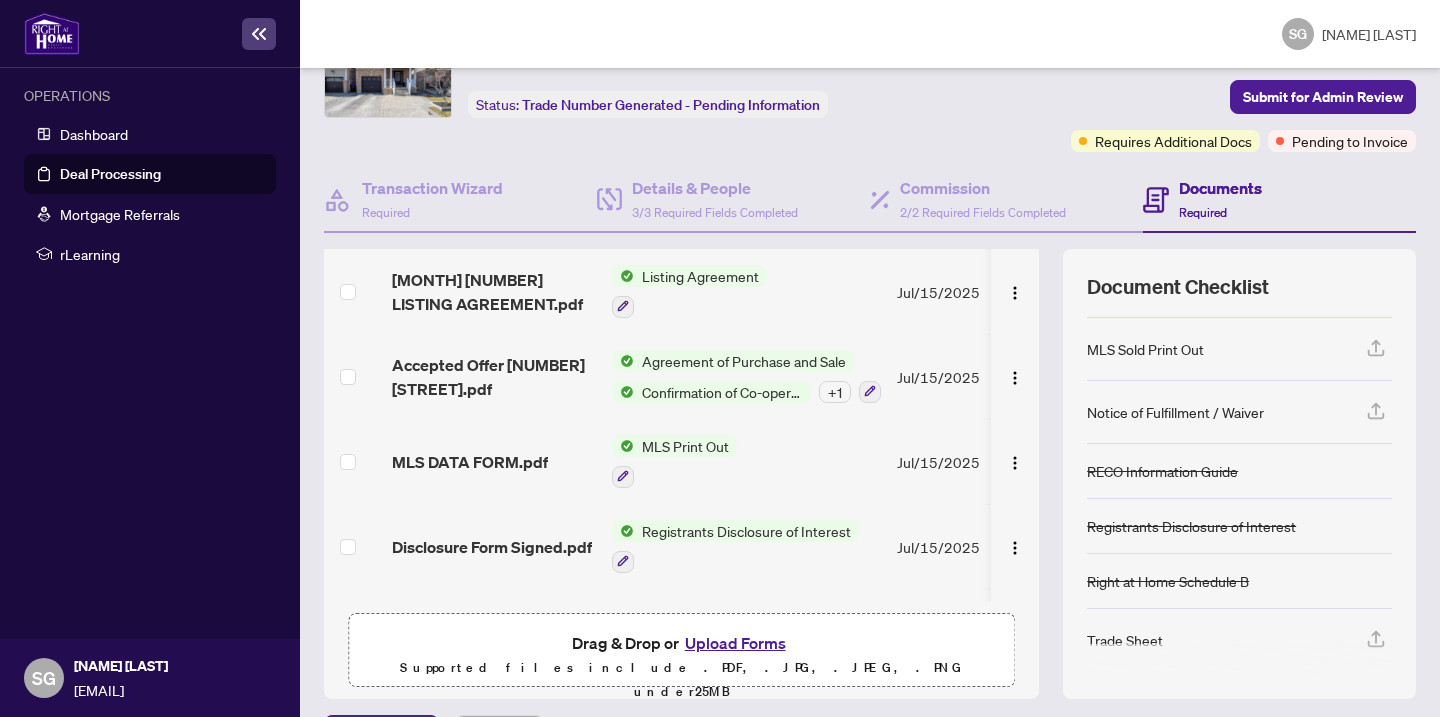 click 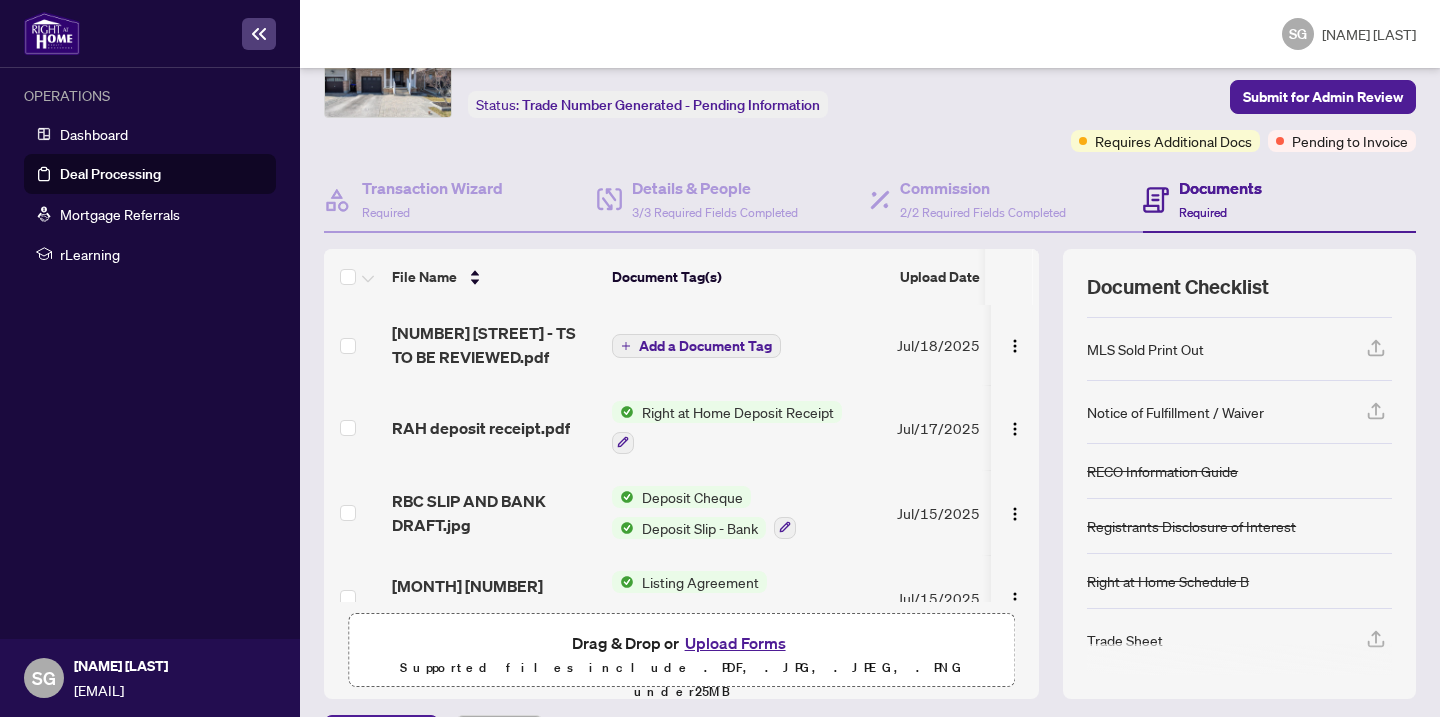 scroll, scrollTop: 69, scrollLeft: 0, axis: vertical 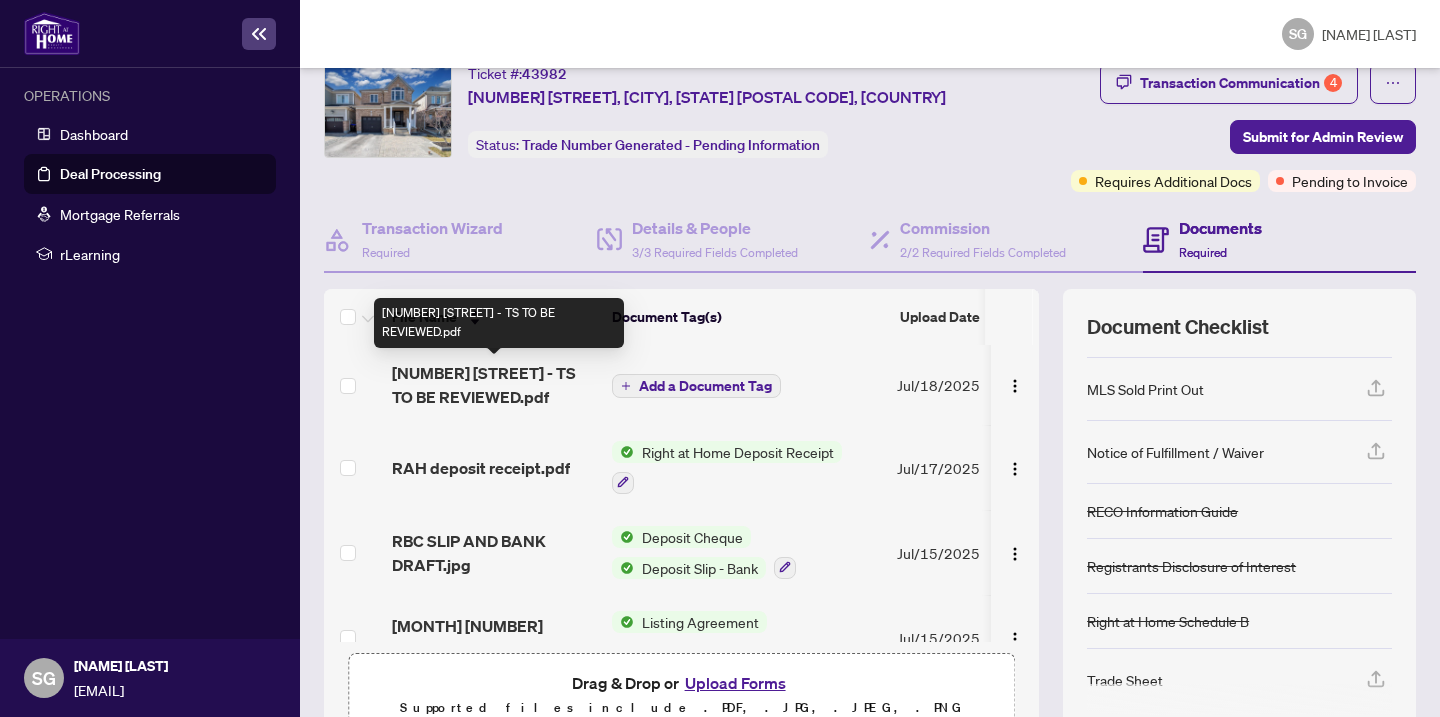 click on "[NUMBER] [STREET] - TS TO BE REVIEWED.pdf" at bounding box center (494, 385) 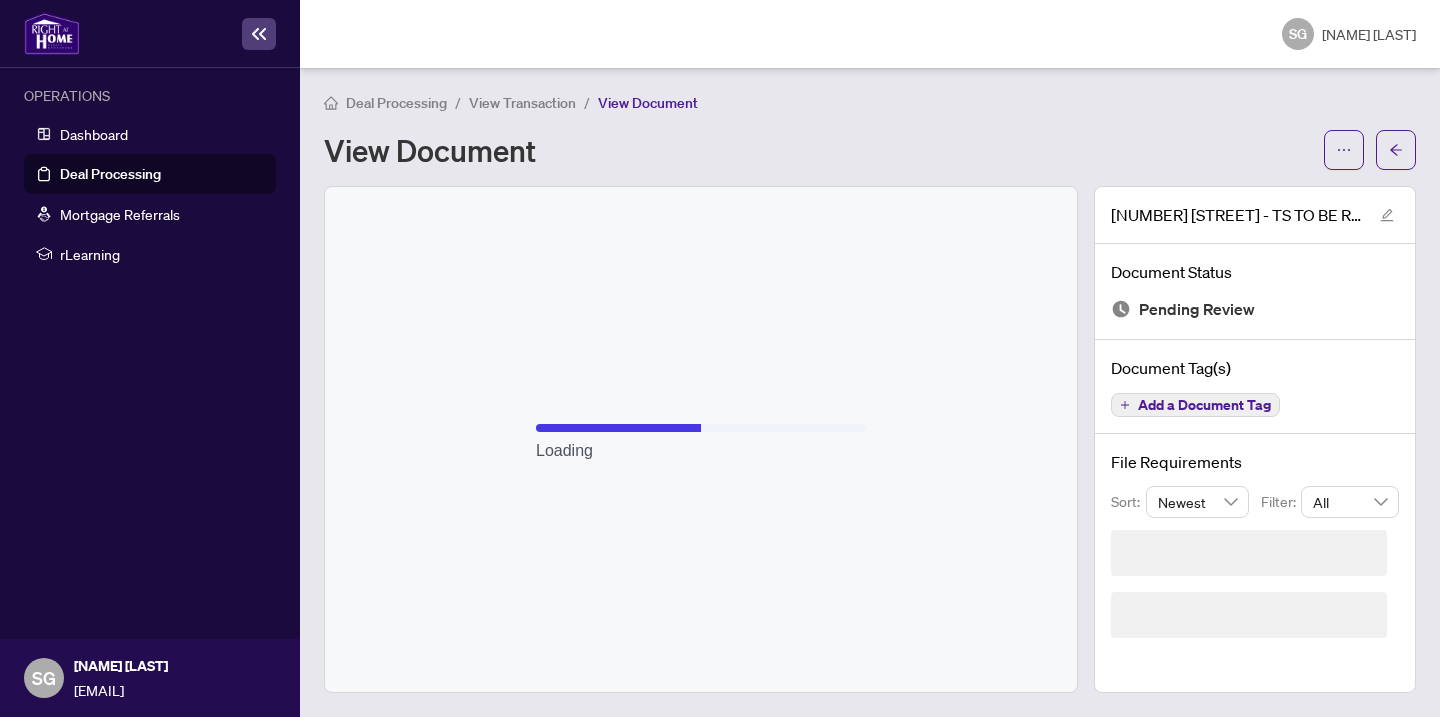 scroll, scrollTop: 0, scrollLeft: 0, axis: both 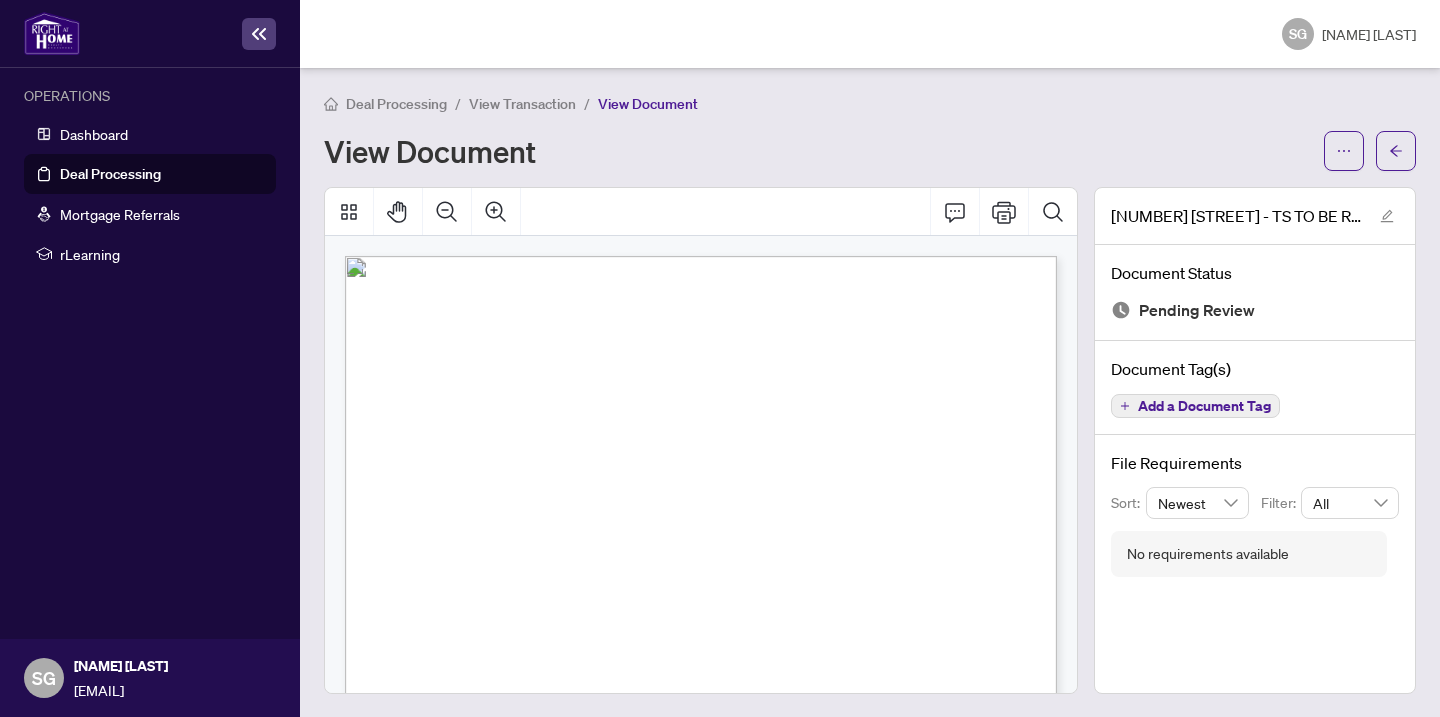 click on "View Transaction" at bounding box center [522, 104] 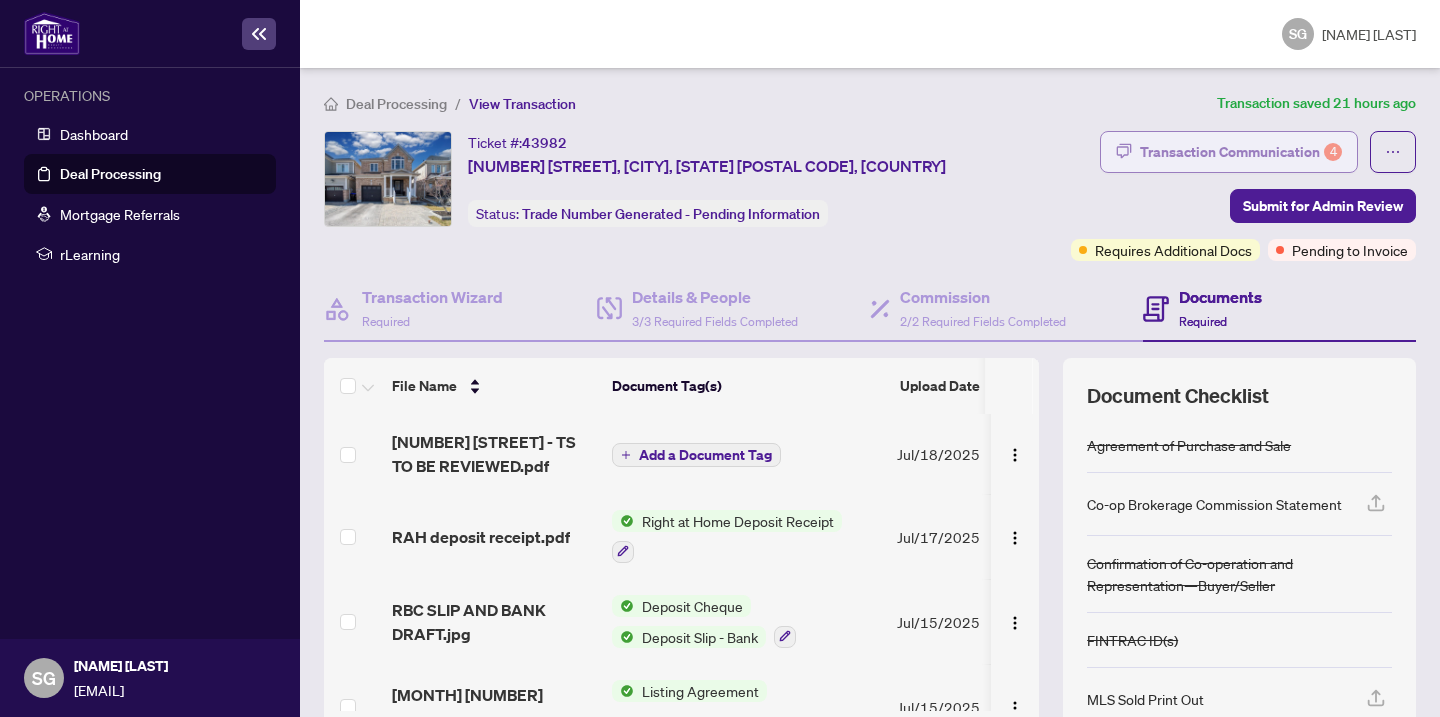 click on "Transaction Communication 4" at bounding box center [1241, 152] 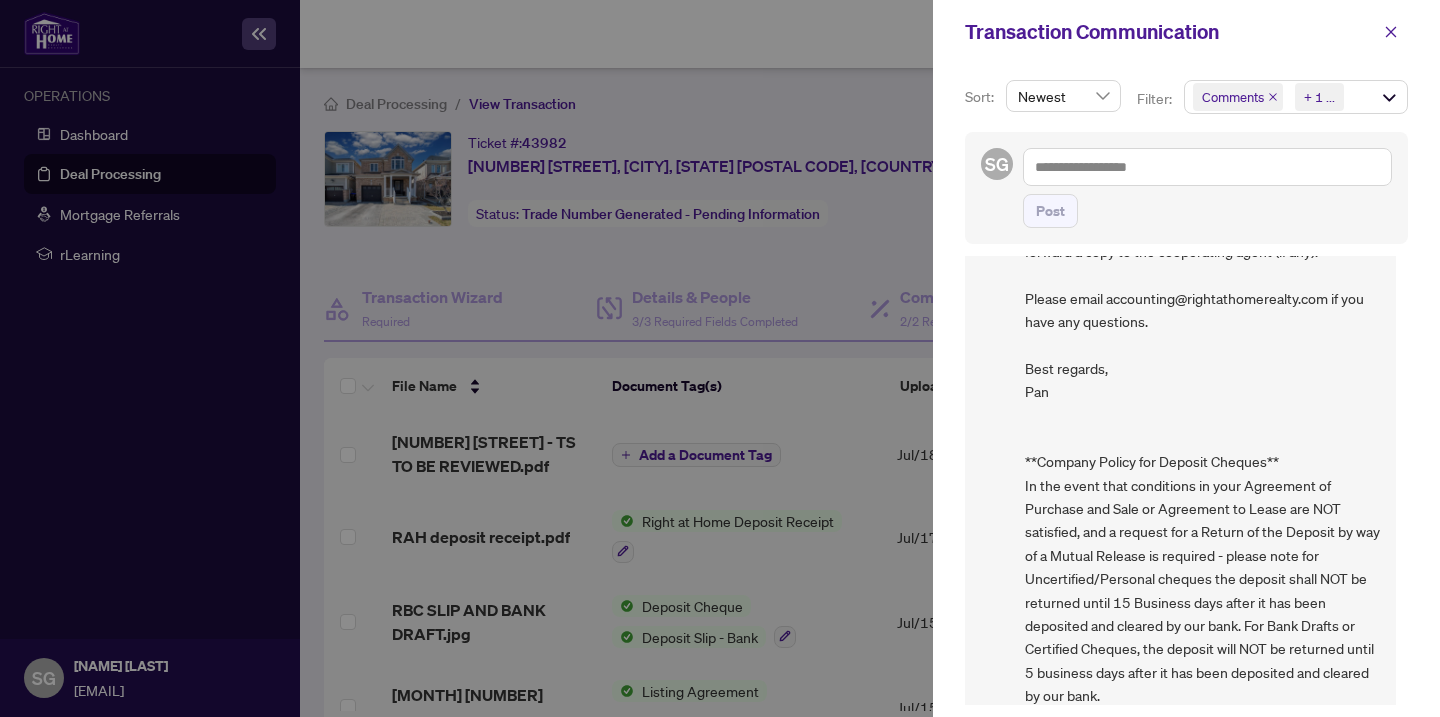 scroll, scrollTop: 1019, scrollLeft: 0, axis: vertical 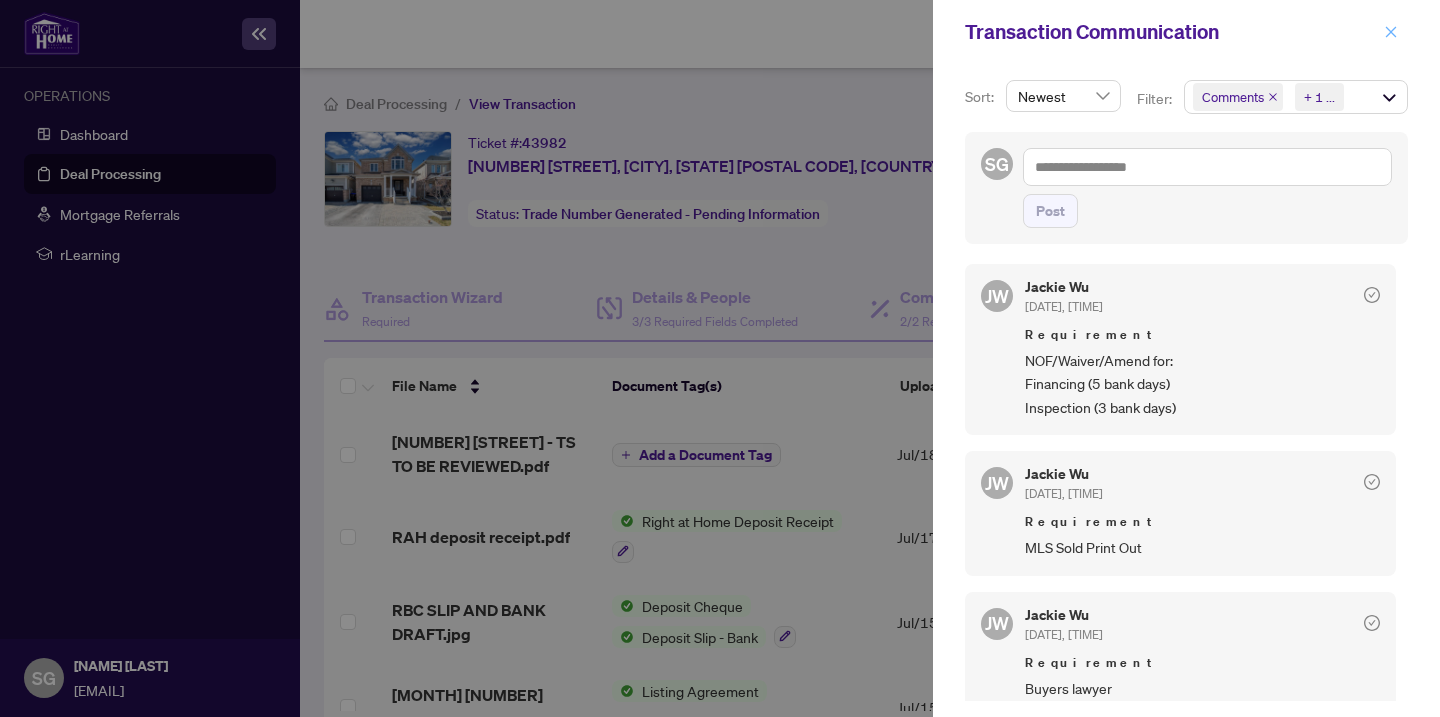 click 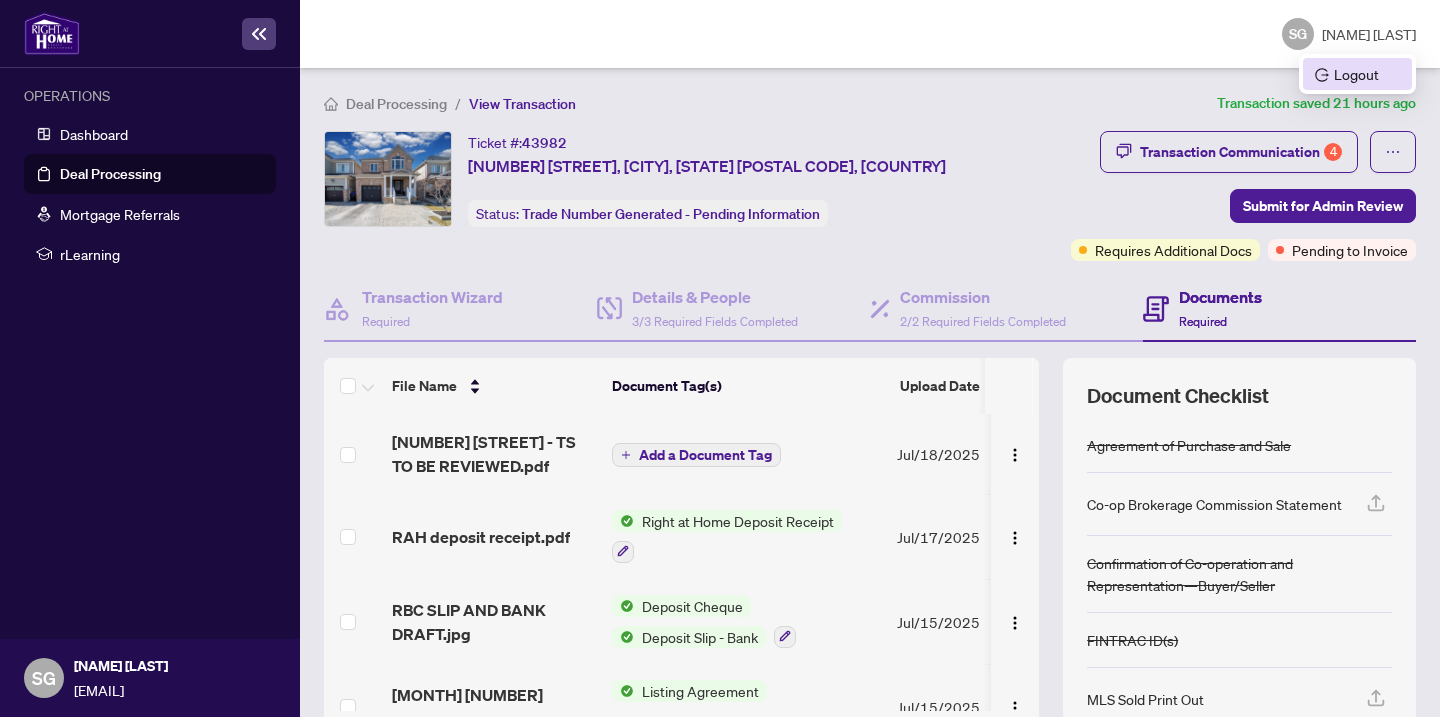 click on "Logout" at bounding box center (1357, 74) 